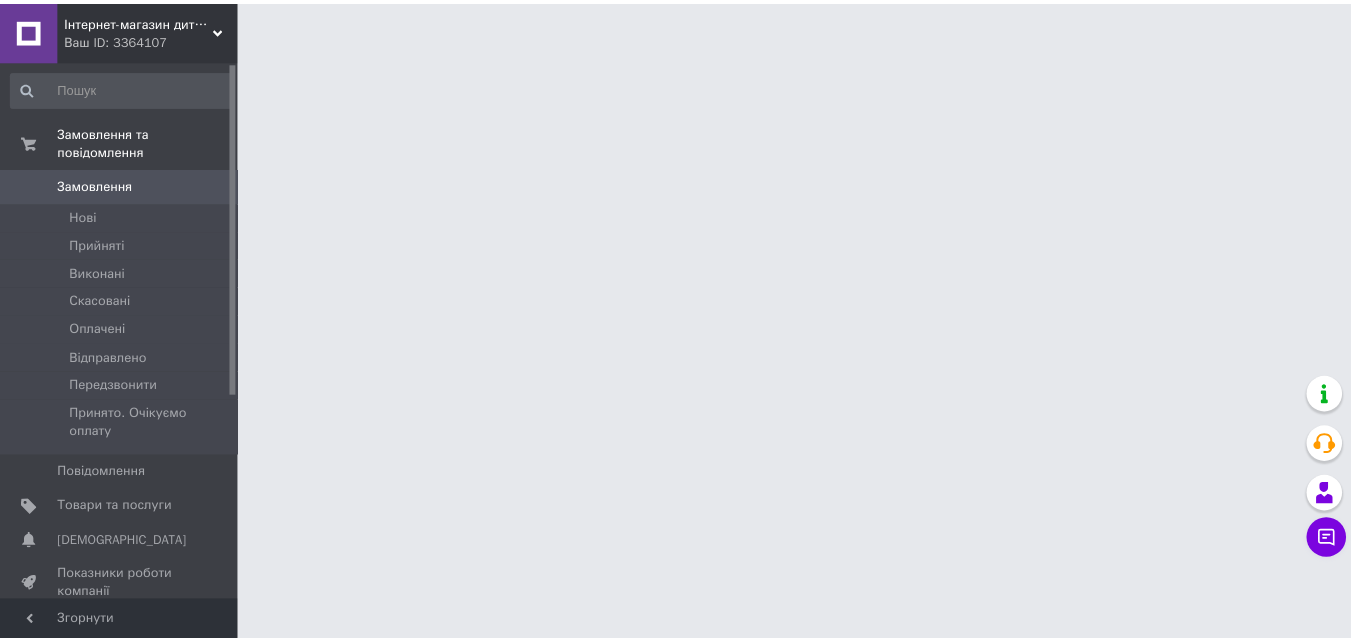 scroll, scrollTop: 0, scrollLeft: 0, axis: both 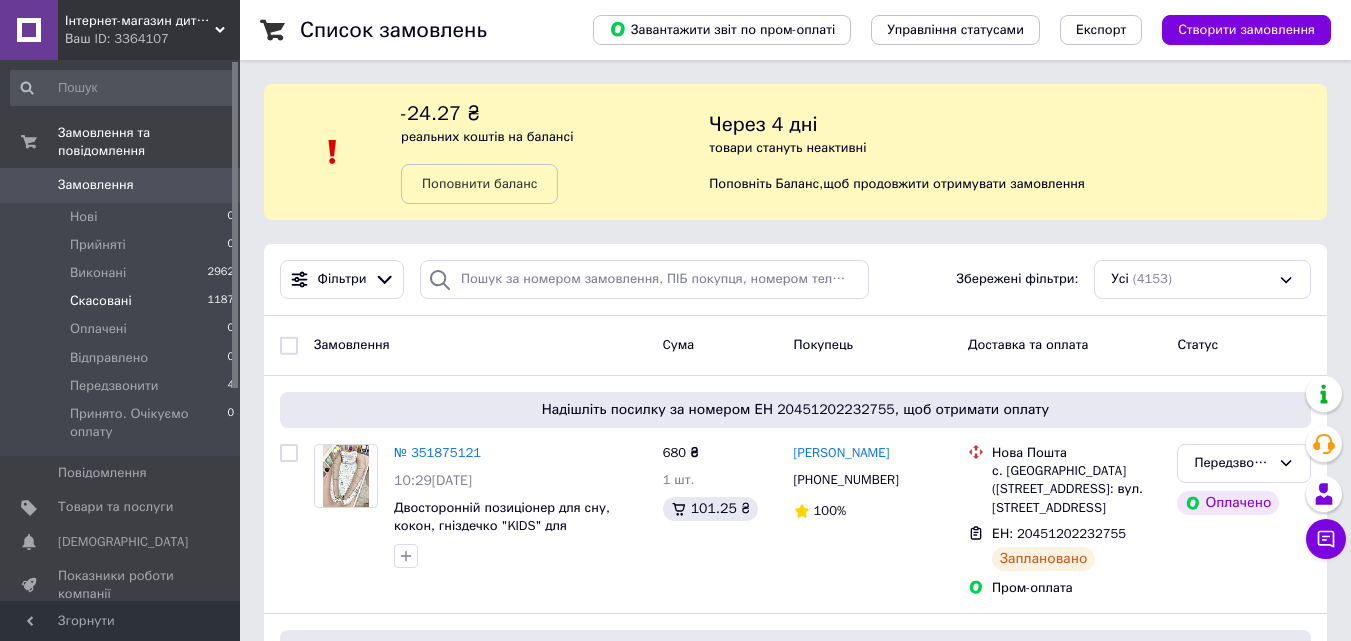 click on "Скасовані 1187" at bounding box center (123, 301) 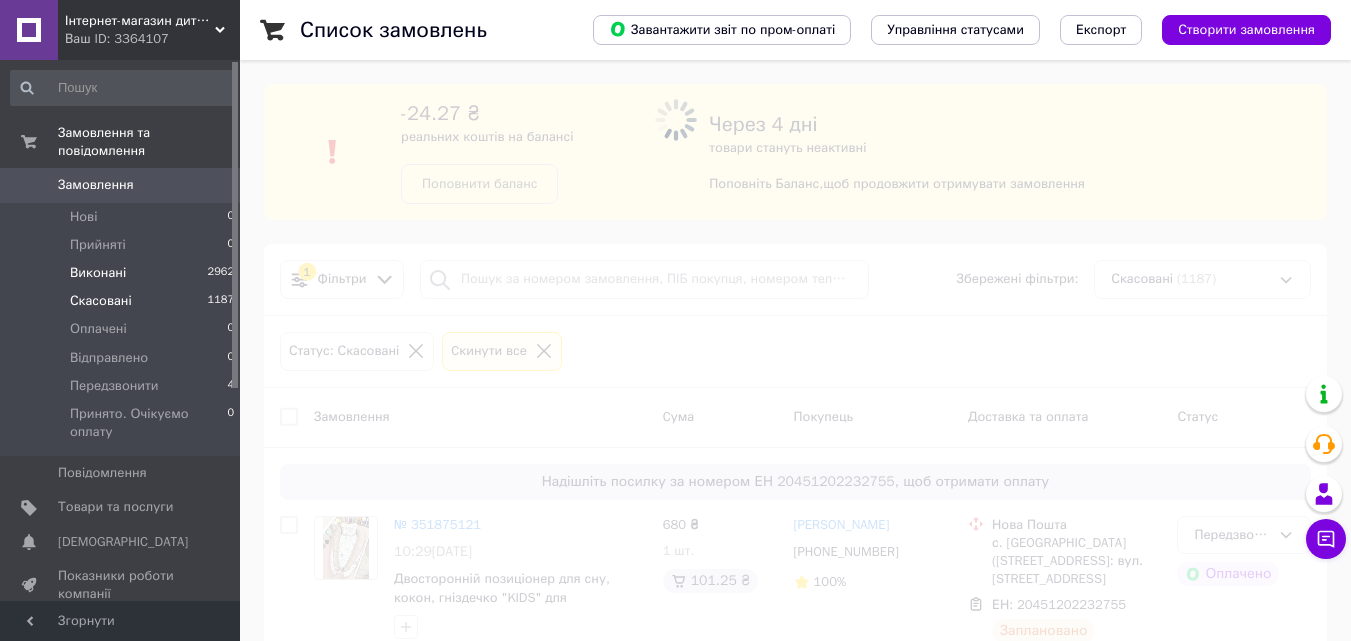 click on "Виконані" at bounding box center [98, 273] 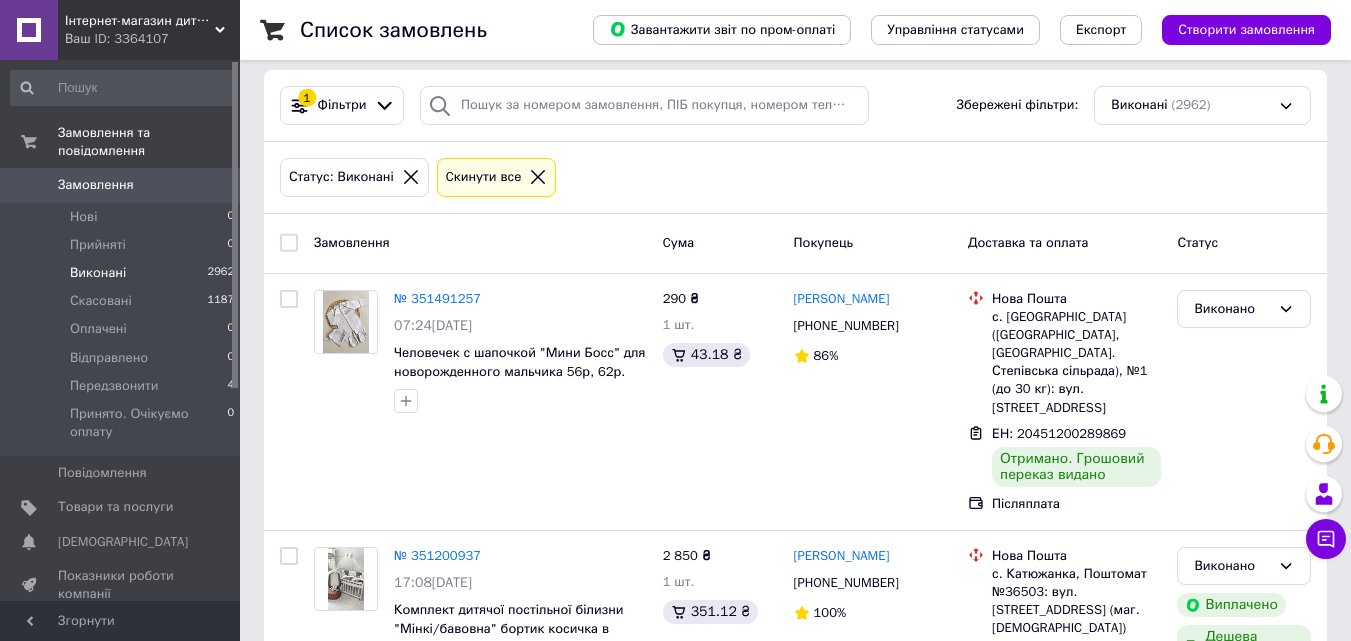 scroll, scrollTop: 100, scrollLeft: 0, axis: vertical 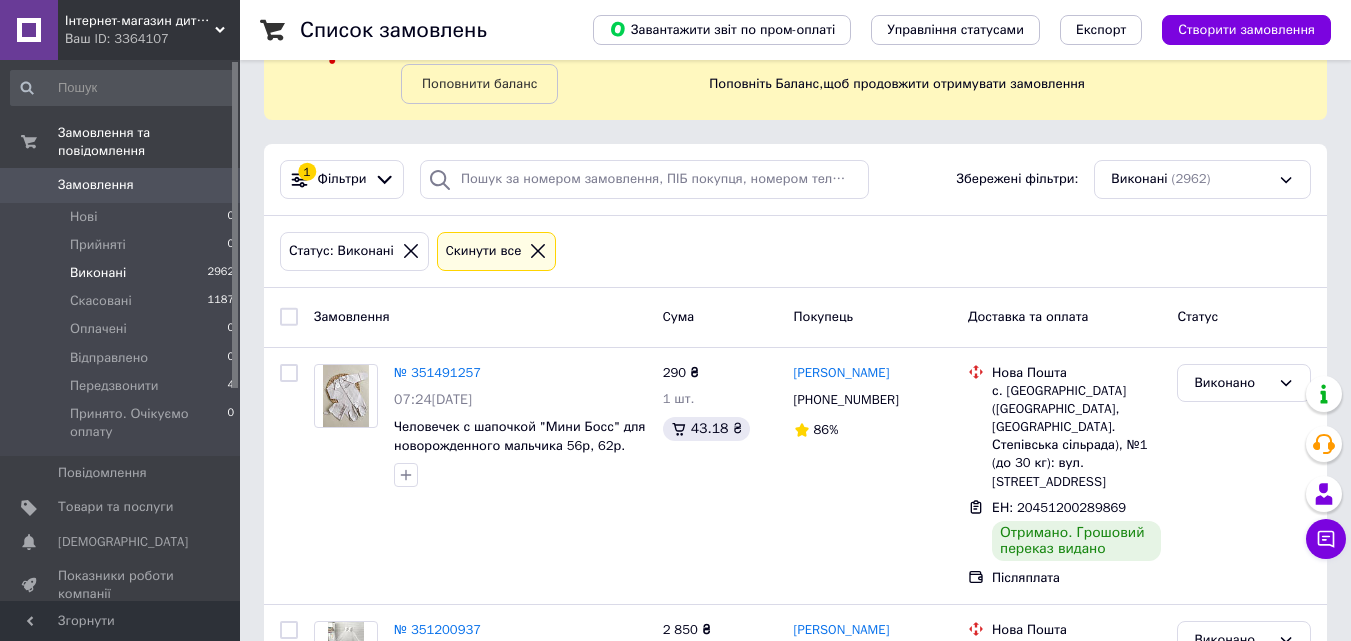 click 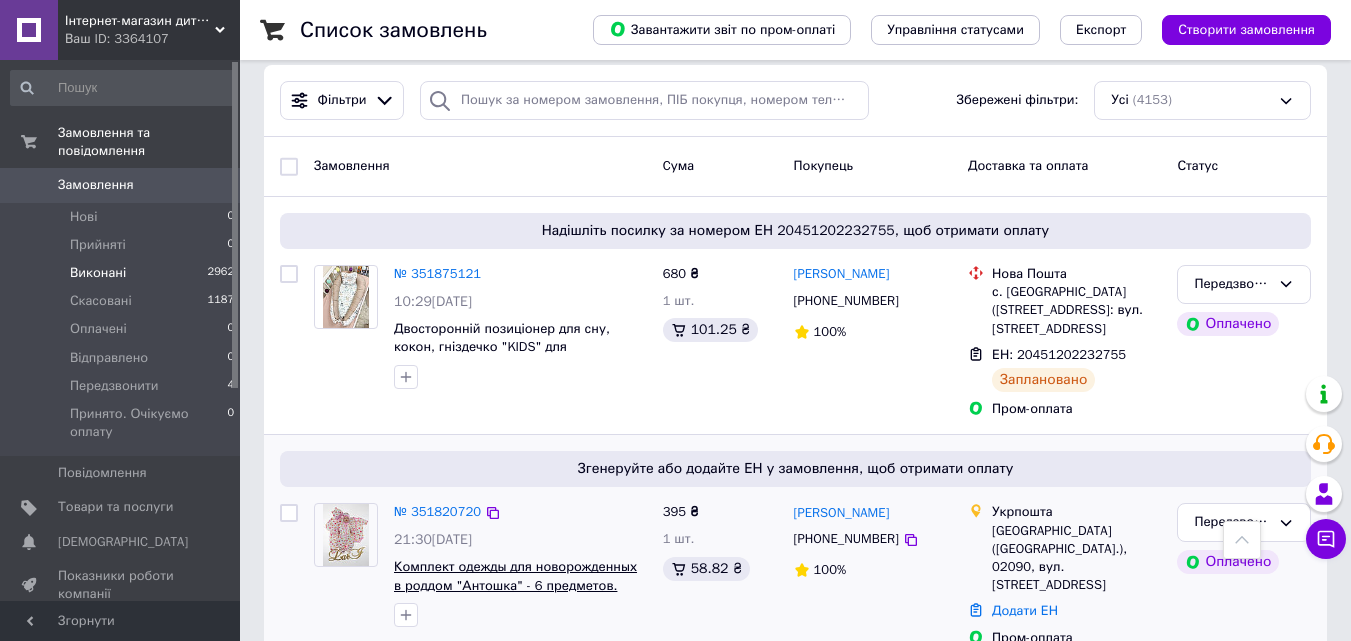 scroll, scrollTop: 0, scrollLeft: 0, axis: both 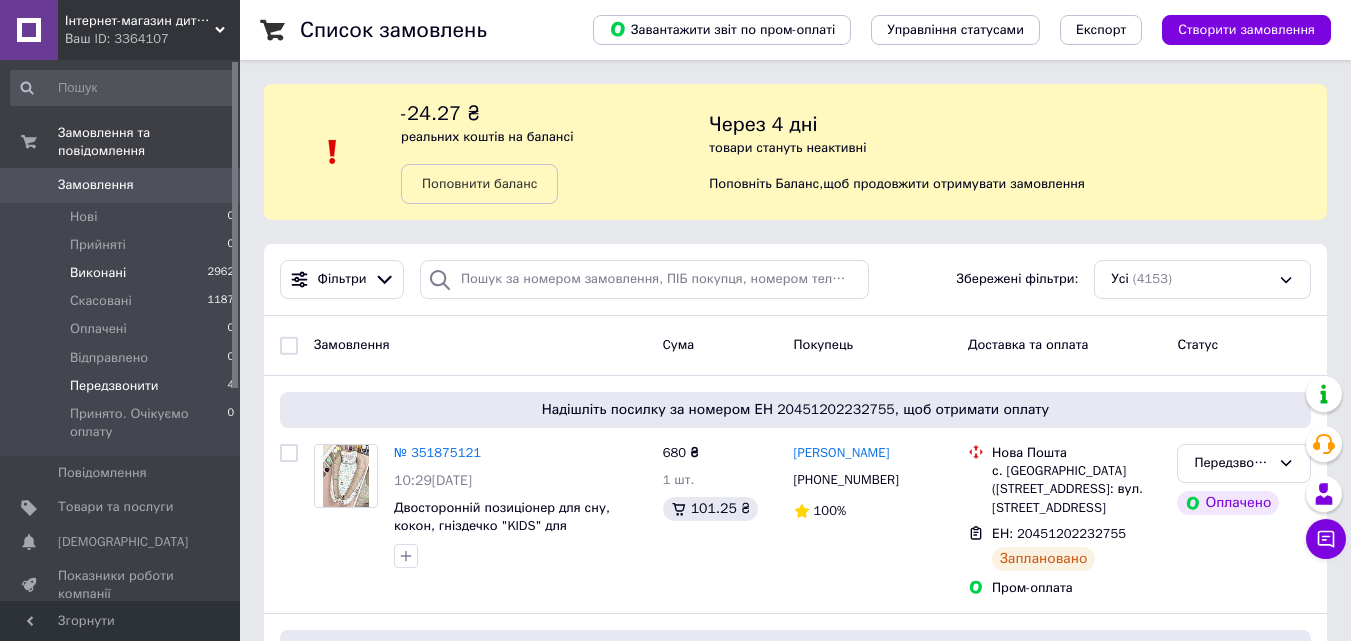 click on "Передзвонити" at bounding box center (114, 386) 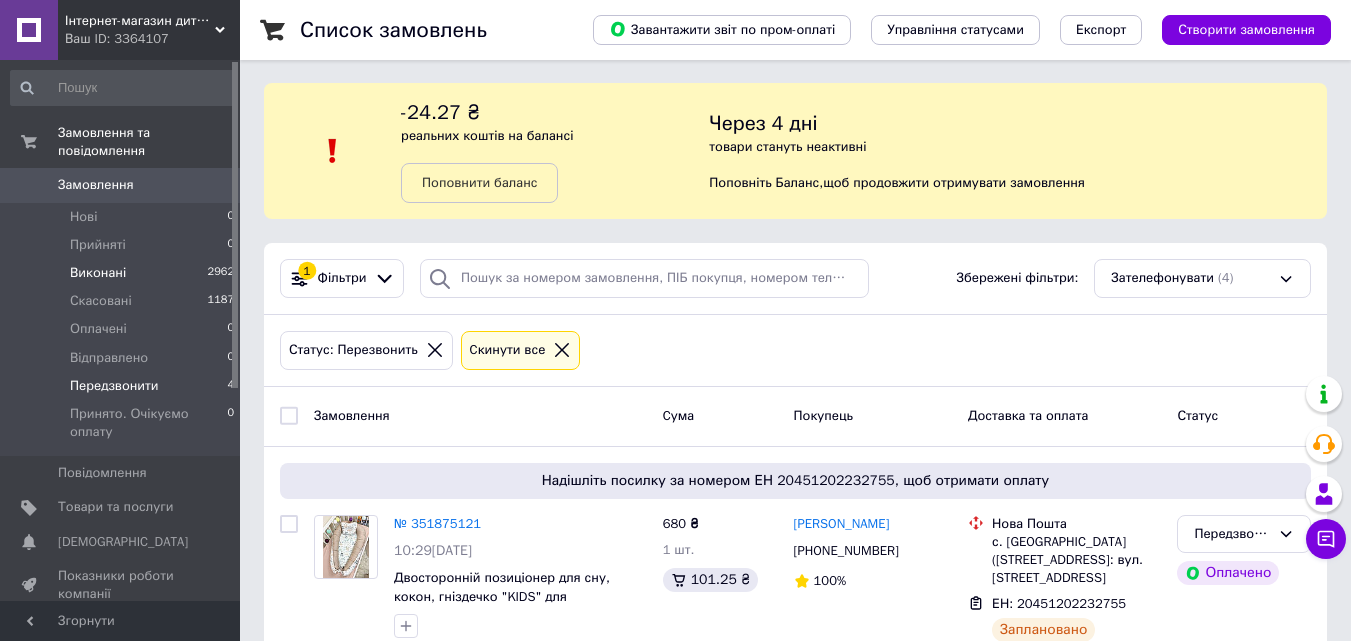 scroll, scrollTop: 0, scrollLeft: 0, axis: both 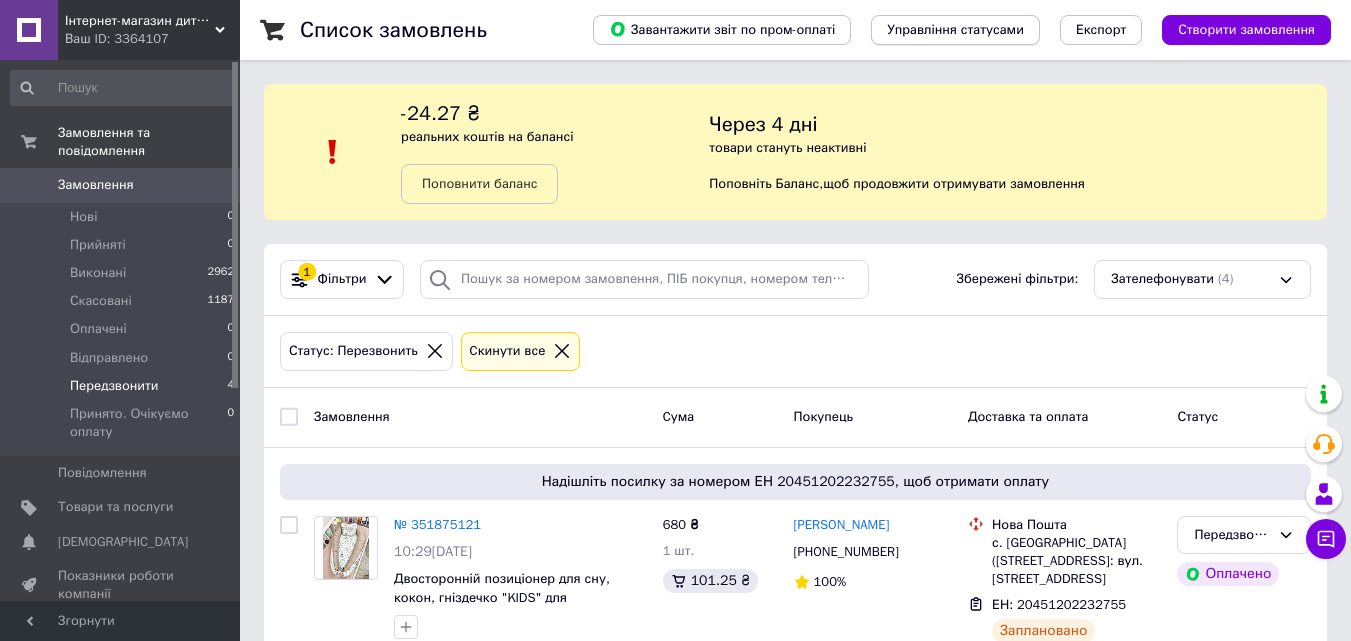 click on "Управління статусами" at bounding box center [955, 30] 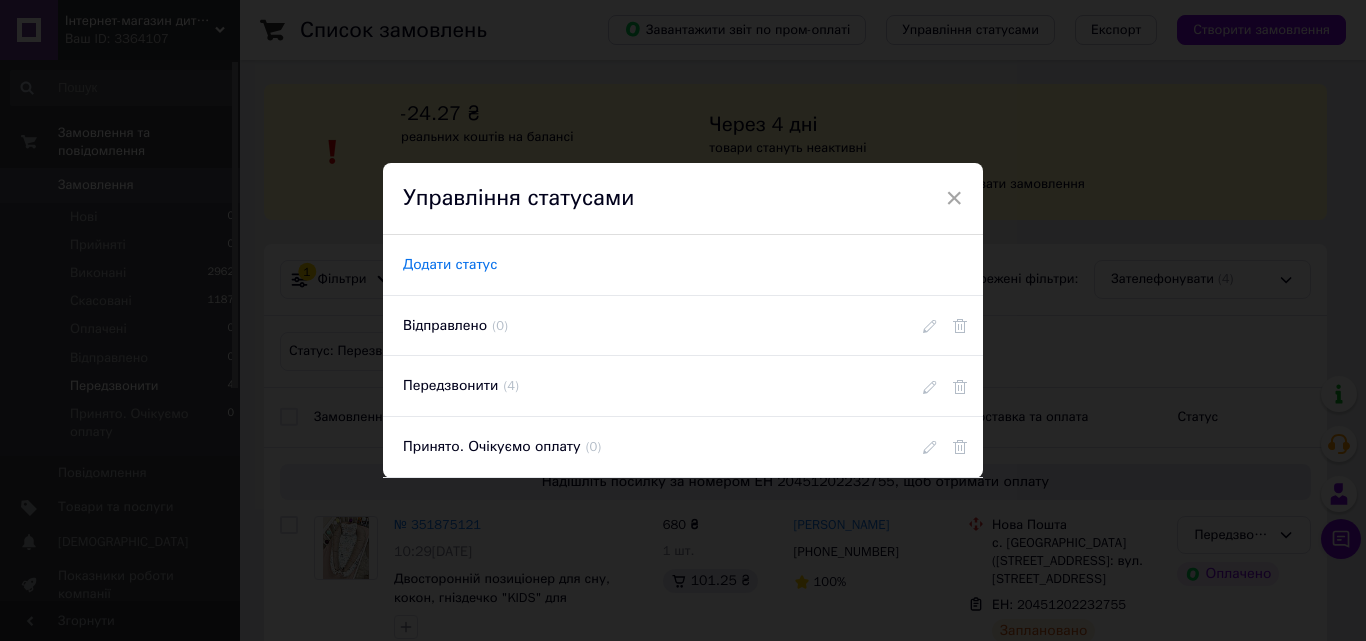 click on "Додати статус" at bounding box center [450, 265] 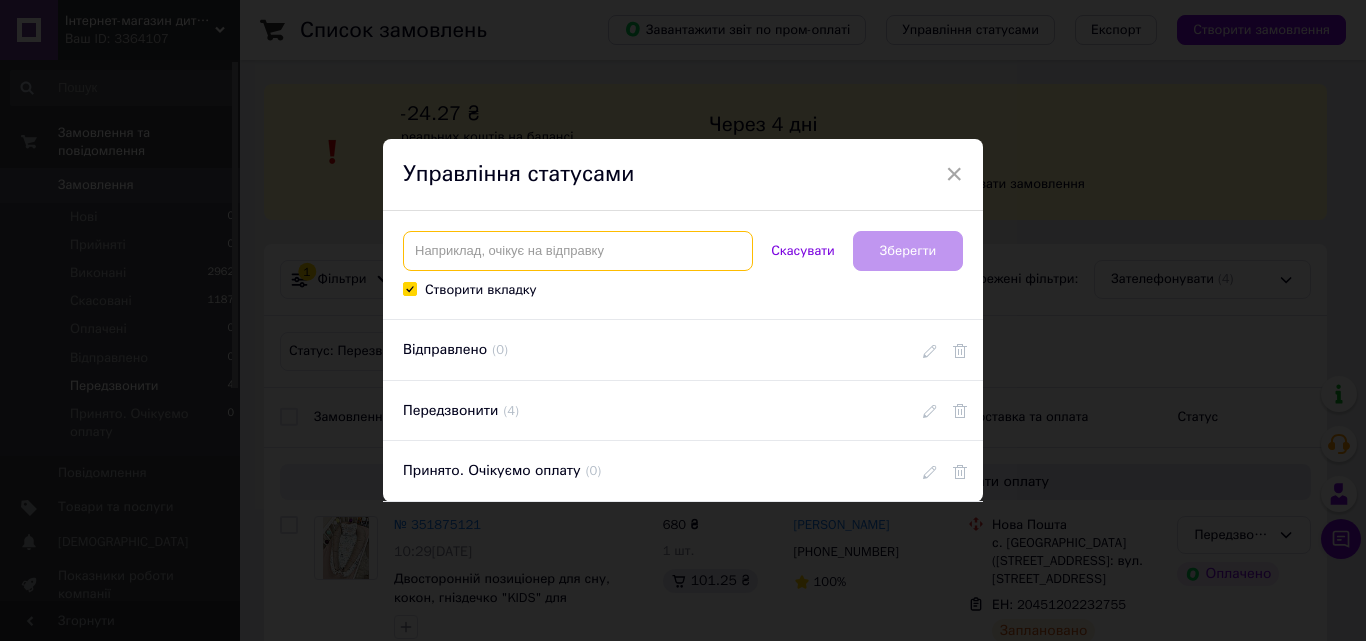 click at bounding box center [578, 251] 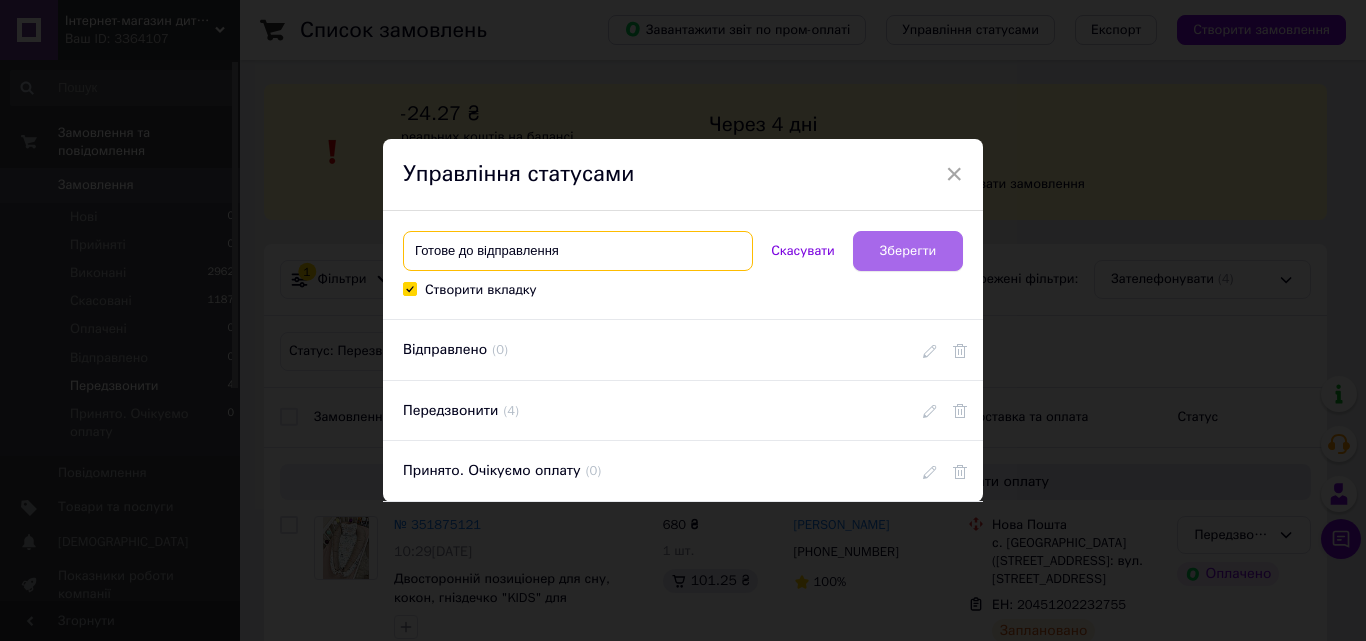 type on "Готове до відправлення" 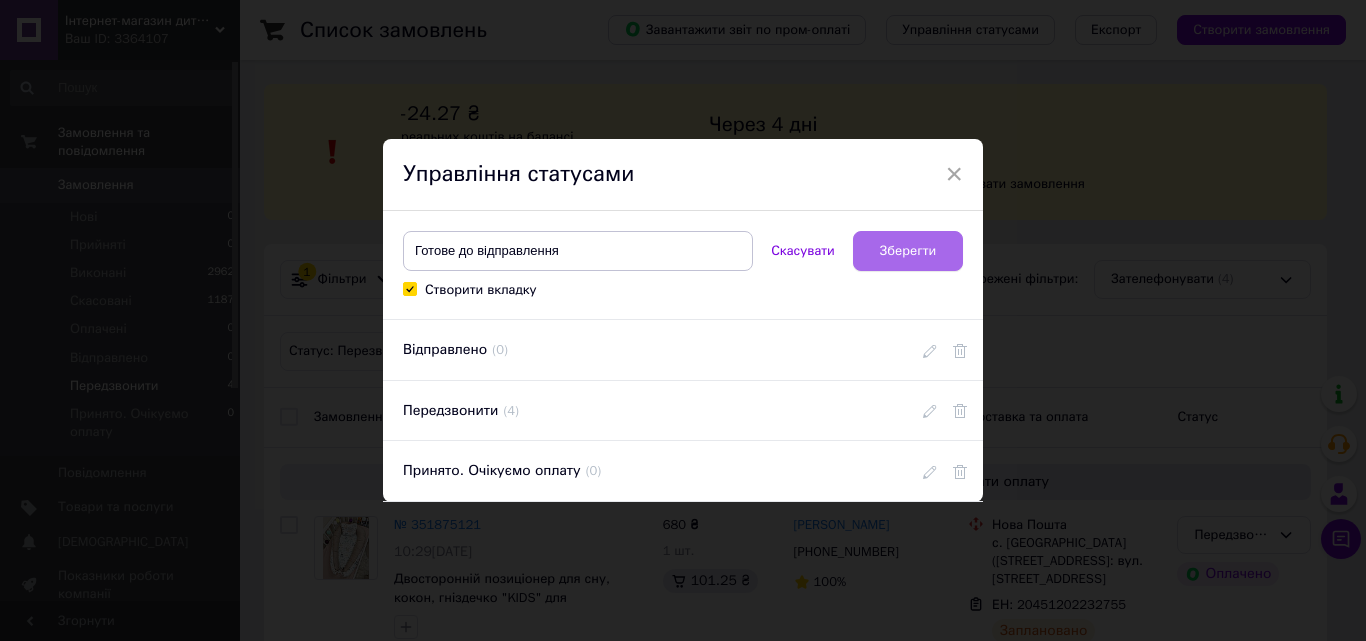 click on "Зберегти" at bounding box center (908, 251) 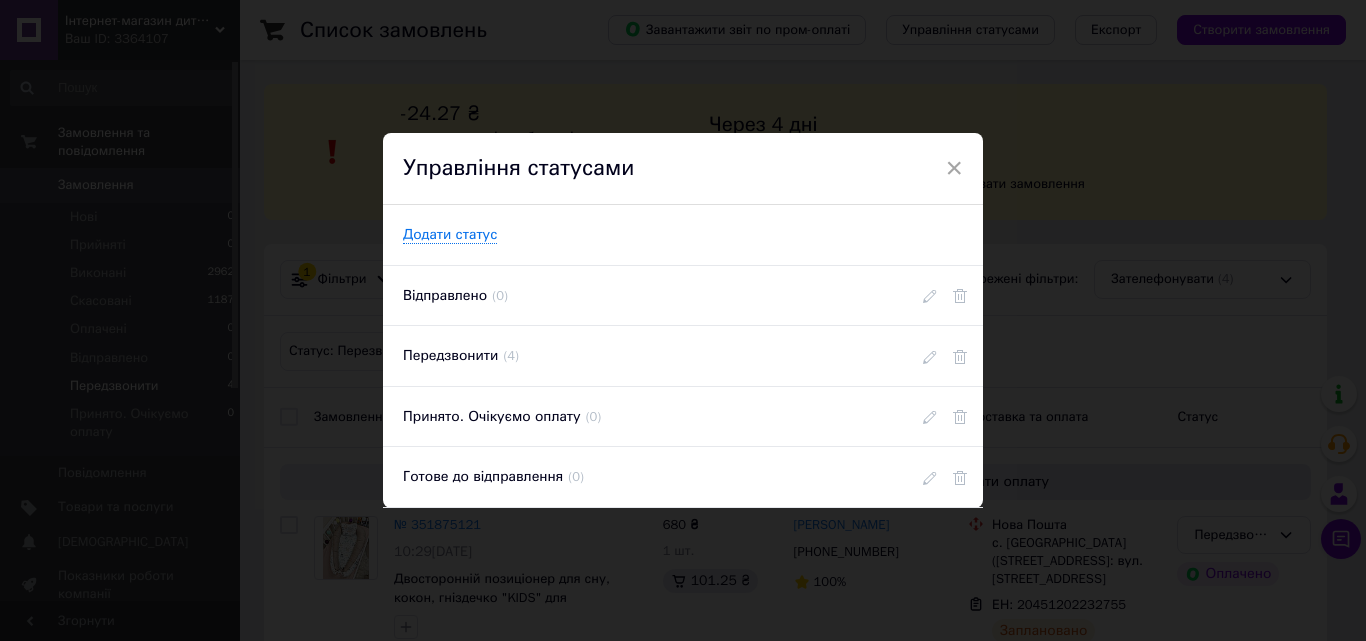 click on "Управління статусами" at bounding box center (683, 169) 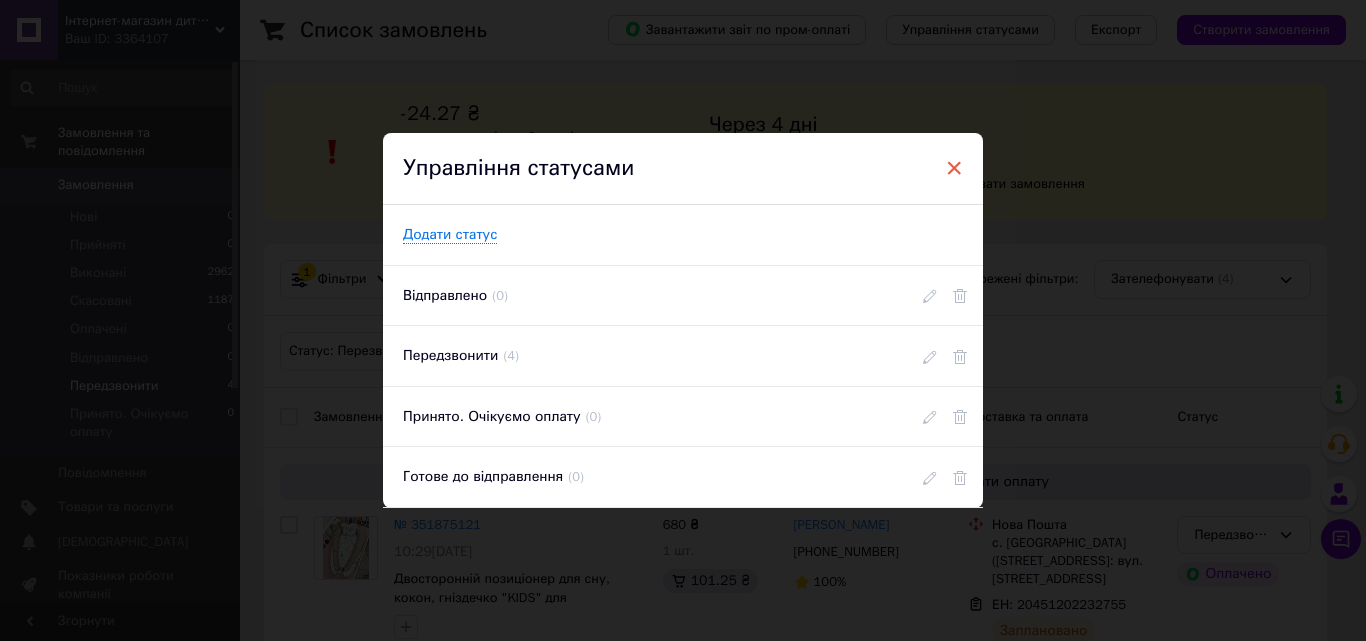 click on "×" at bounding box center [954, 168] 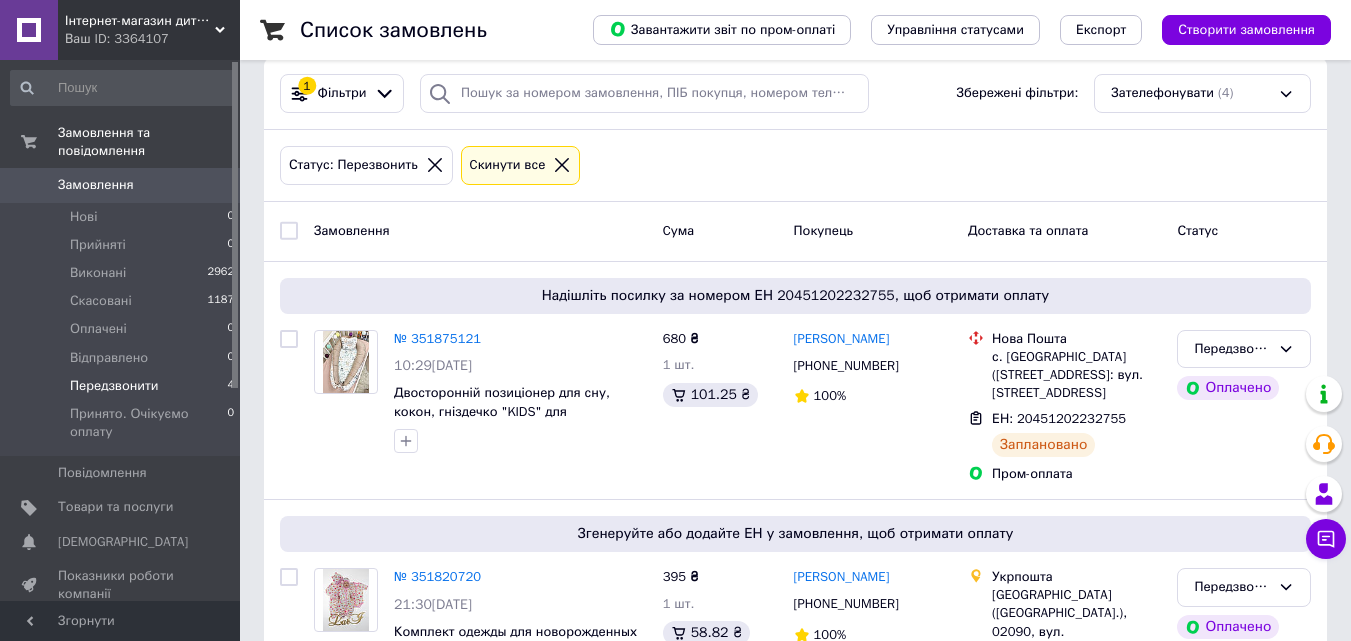 scroll, scrollTop: 300, scrollLeft: 0, axis: vertical 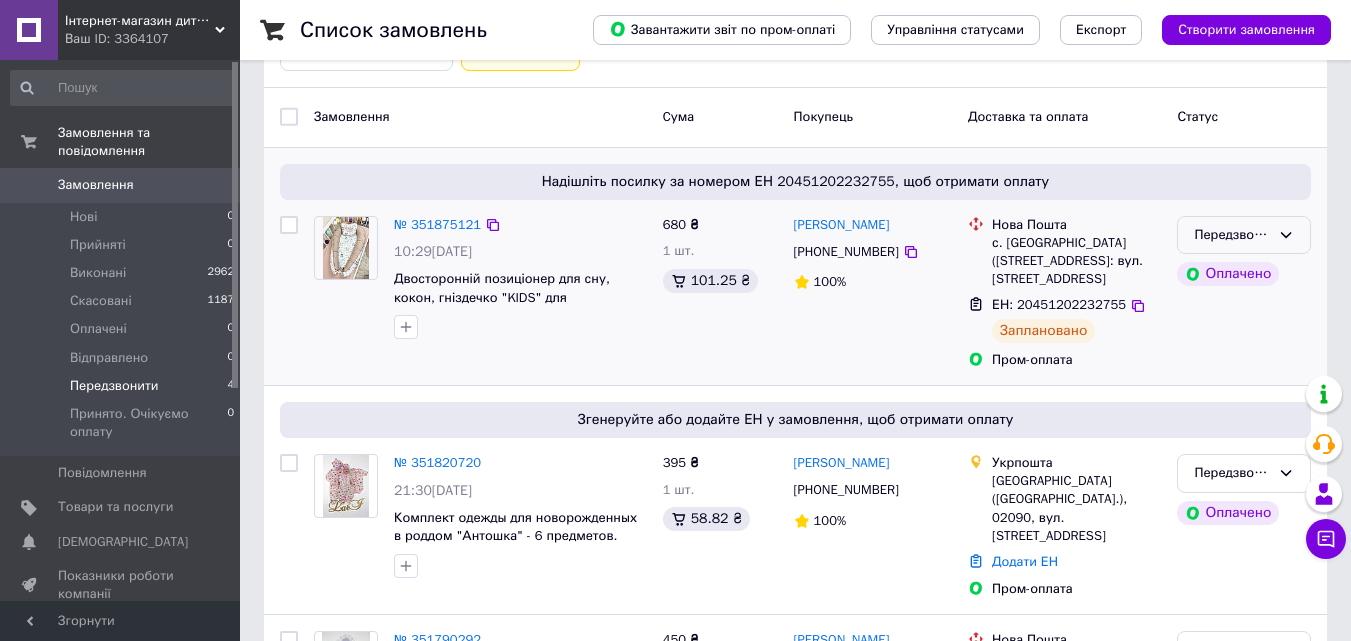 click on "Передзвонити" at bounding box center [1232, 235] 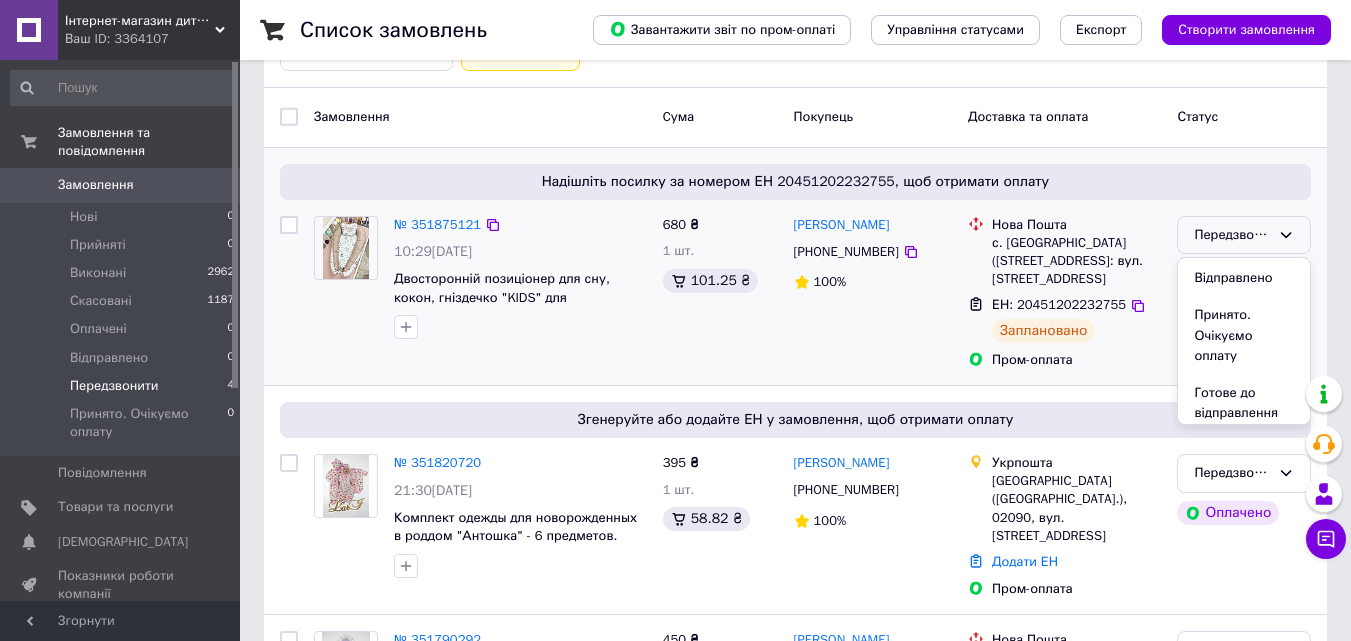 scroll, scrollTop: 152, scrollLeft: 0, axis: vertical 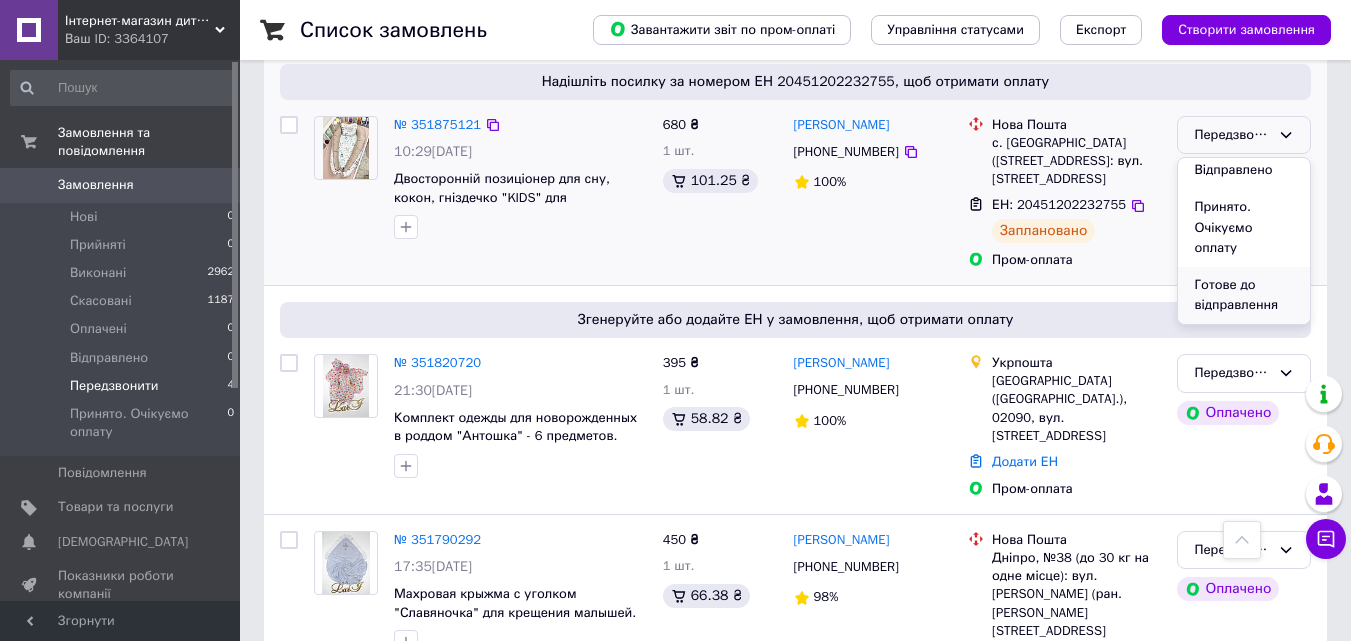 click on "Готове до відправлення" at bounding box center (1244, 295) 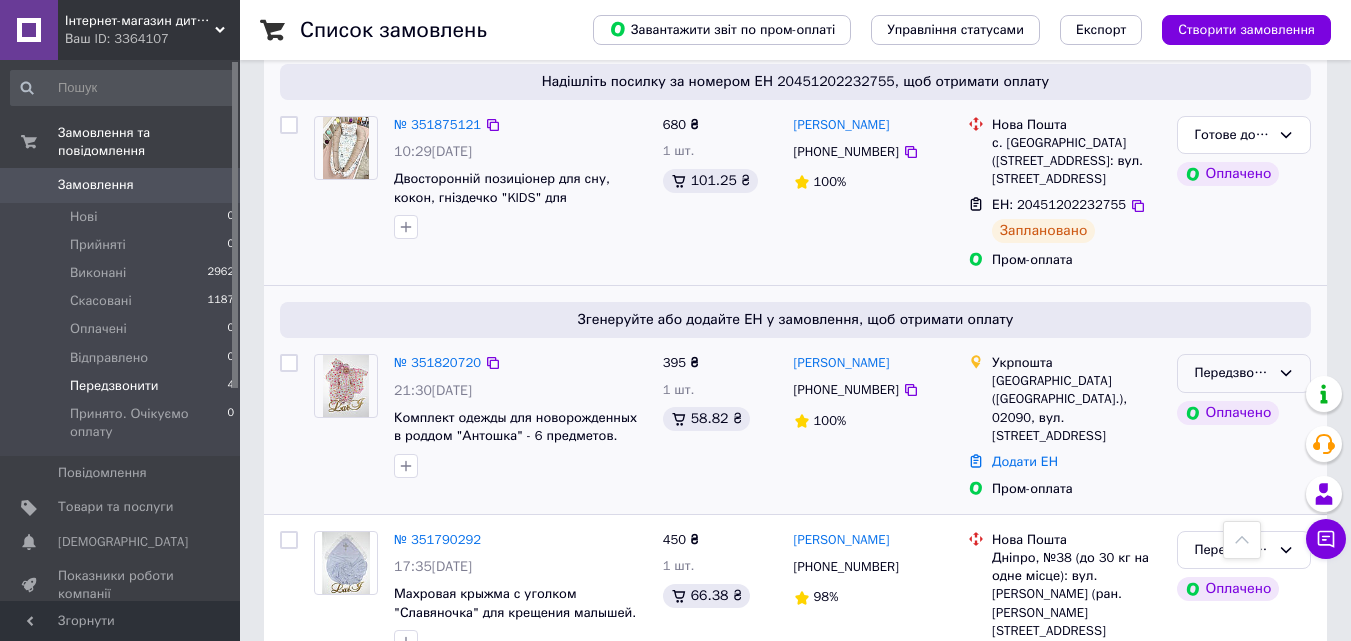 click on "Передзвонити" at bounding box center [1232, 373] 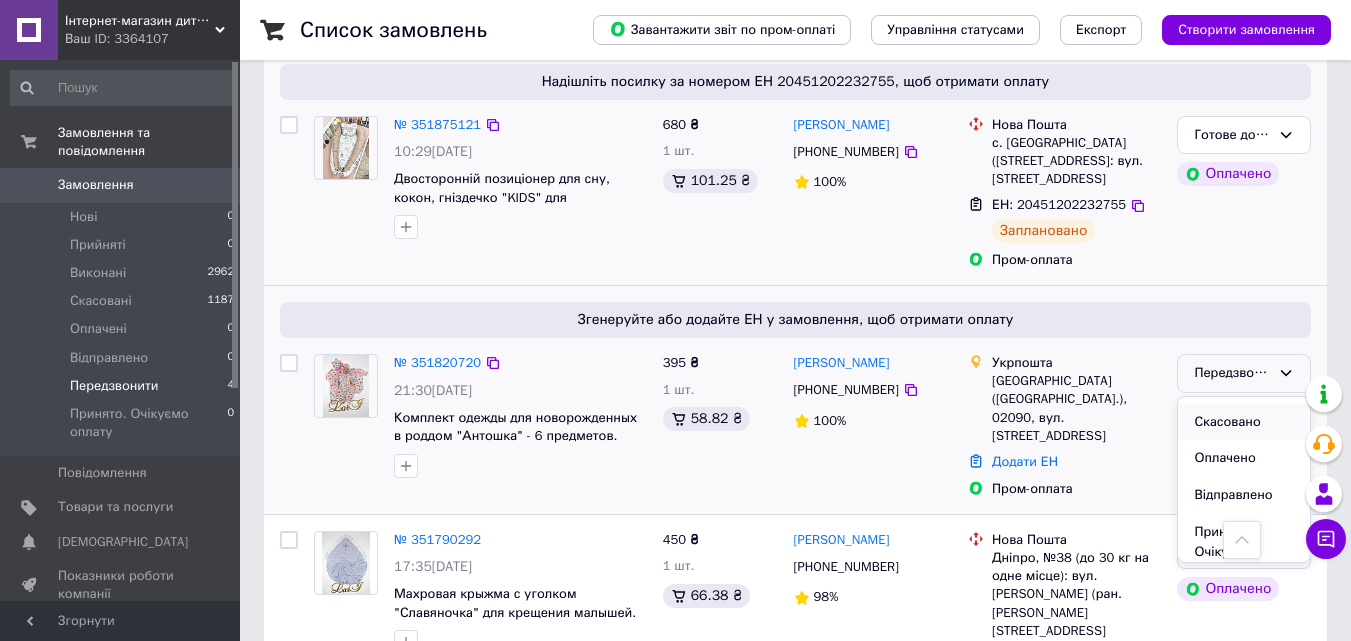 scroll, scrollTop: 152, scrollLeft: 0, axis: vertical 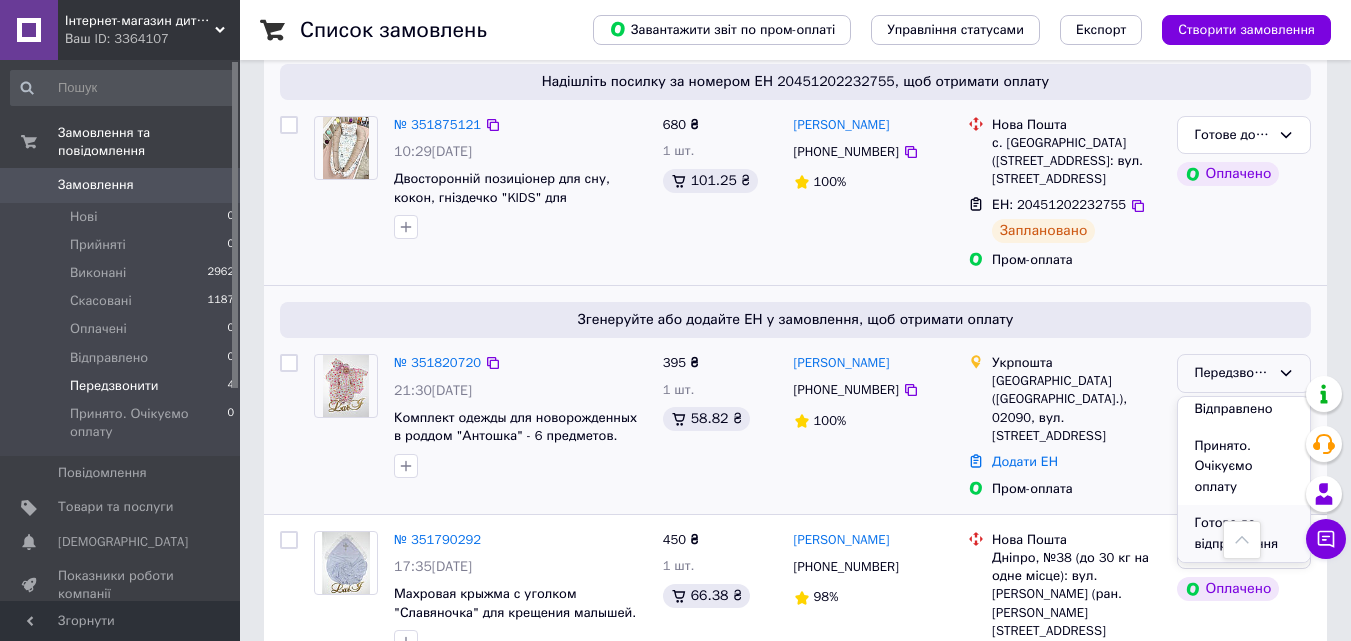click on "Готове до відправлення" at bounding box center (1244, 533) 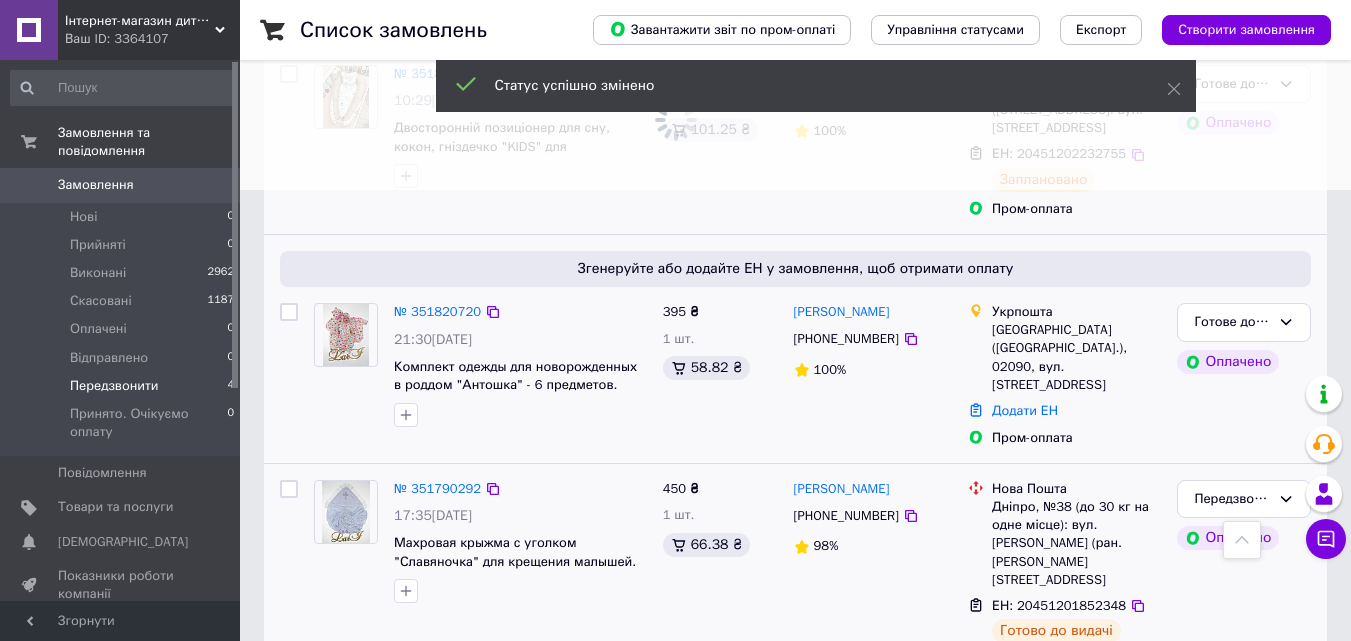 scroll, scrollTop: 600, scrollLeft: 0, axis: vertical 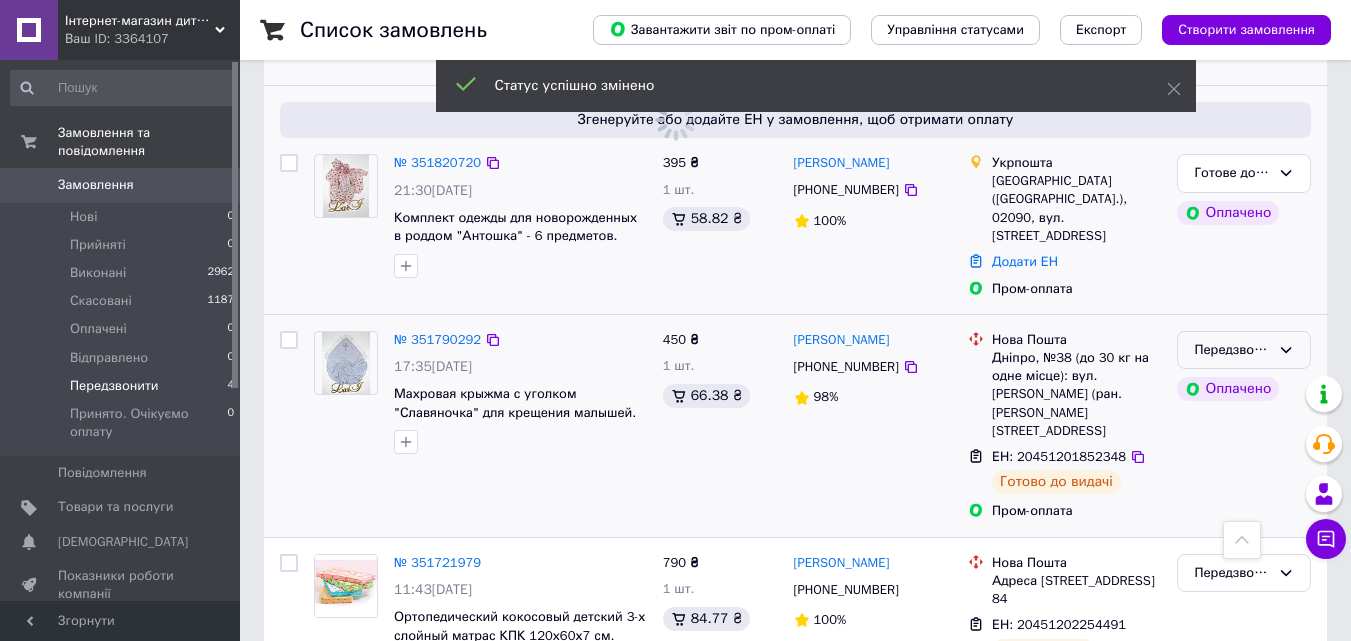 click on "Передзвонити" at bounding box center [1232, 350] 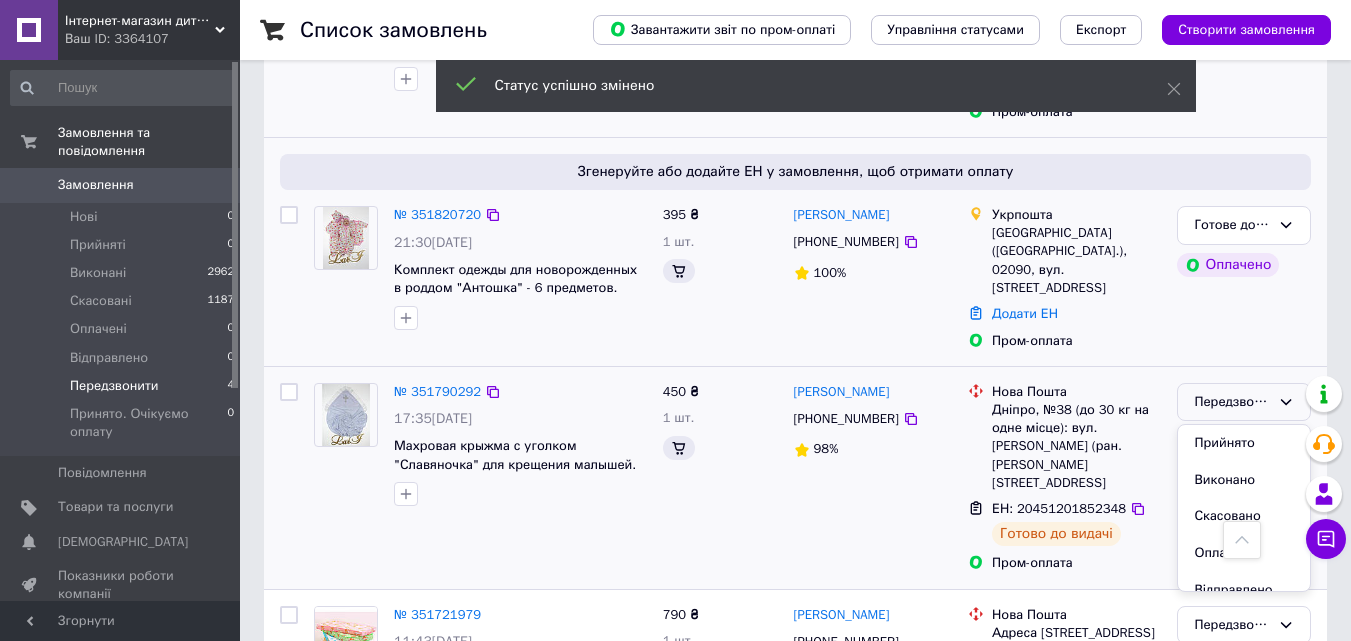 scroll, scrollTop: 600, scrollLeft: 0, axis: vertical 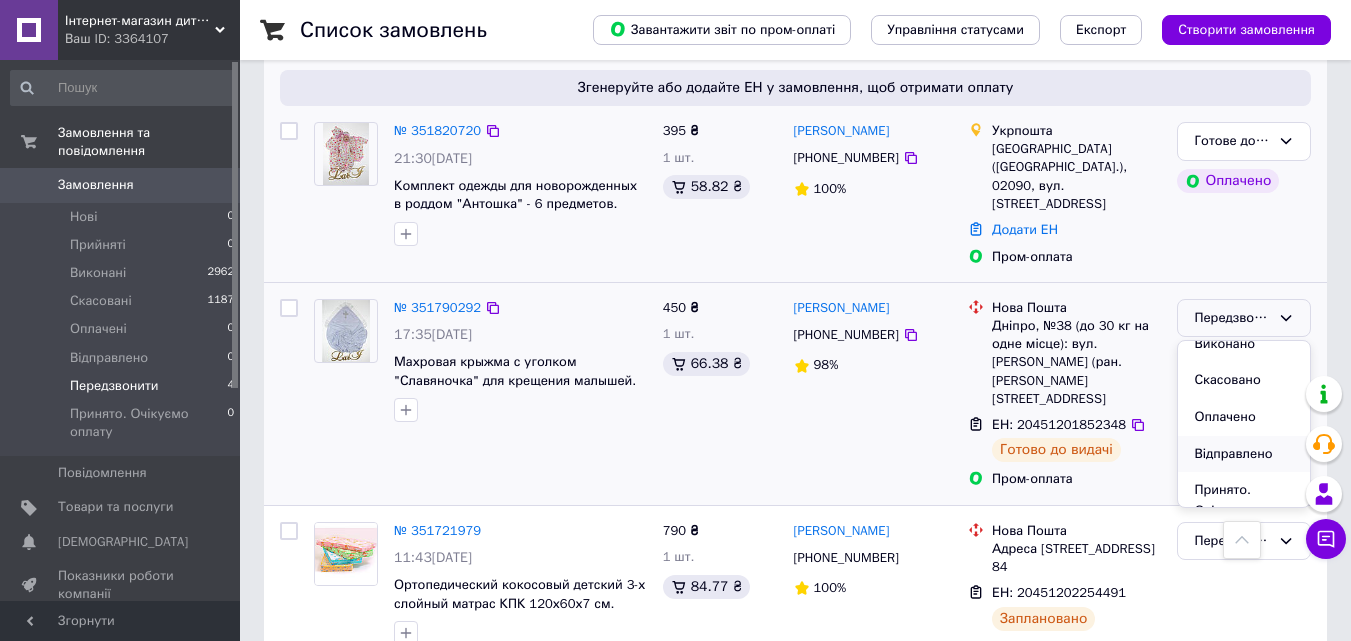 click on "Відправлено" at bounding box center [1244, 454] 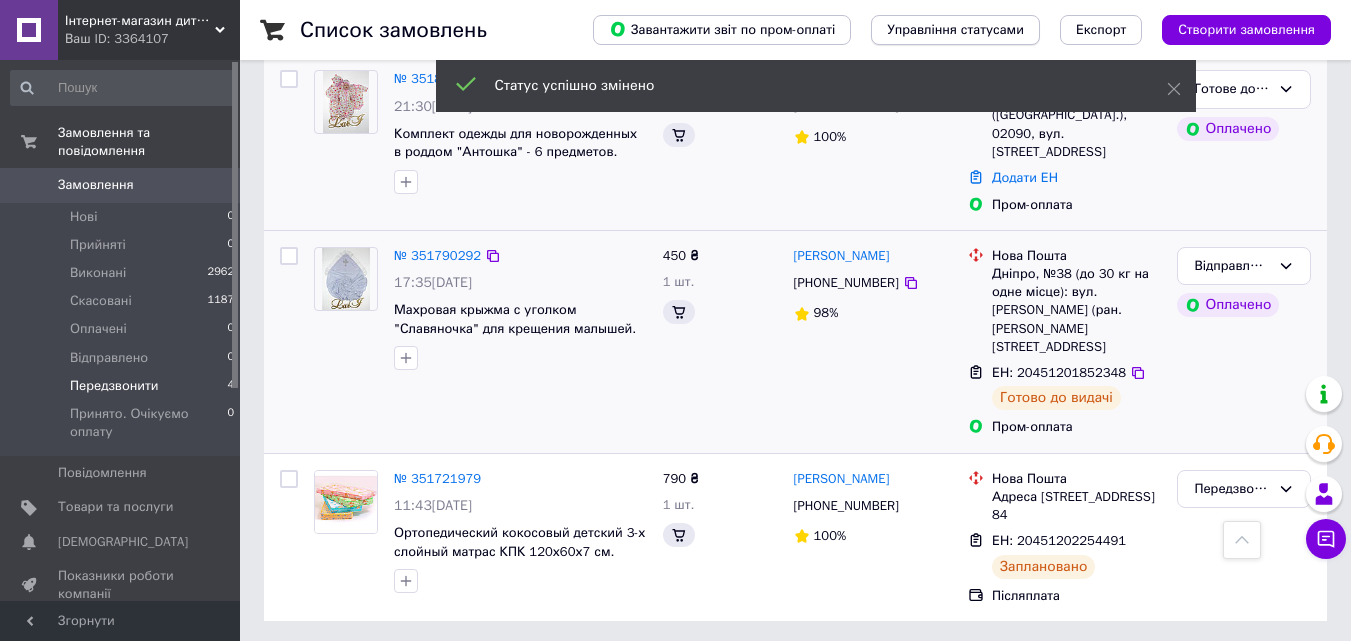 click on "Управління статусами" at bounding box center (955, 30) 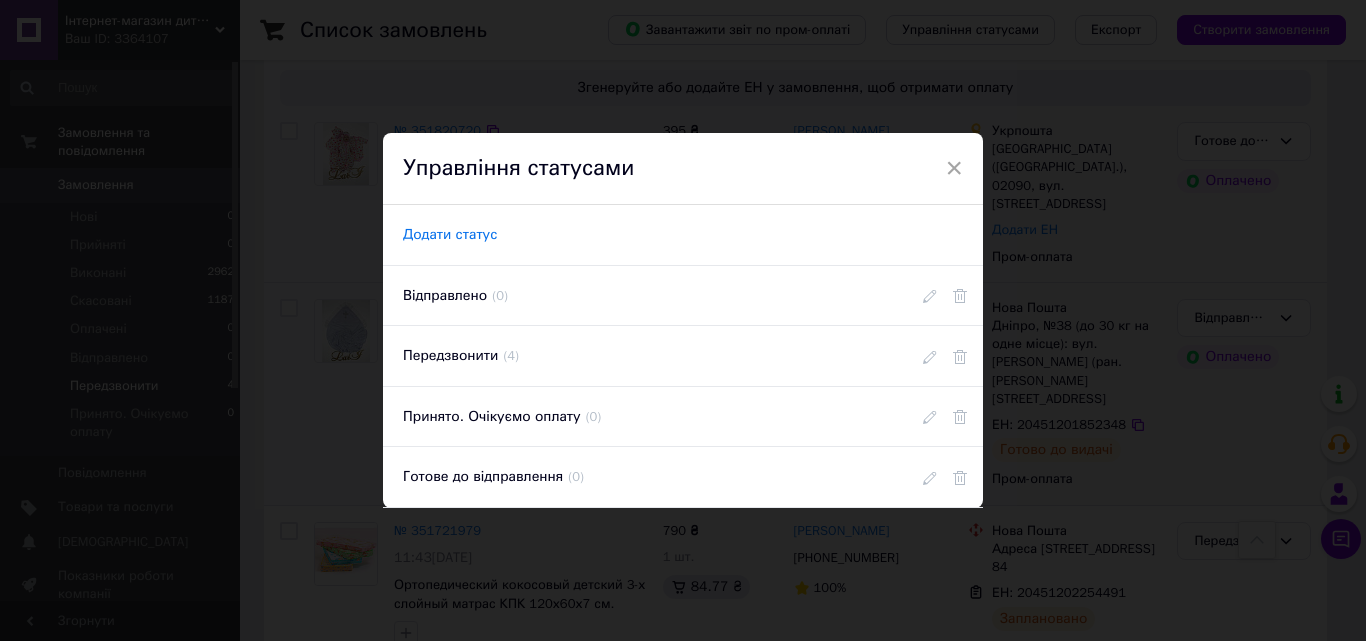 click on "Додати статус" at bounding box center [450, 235] 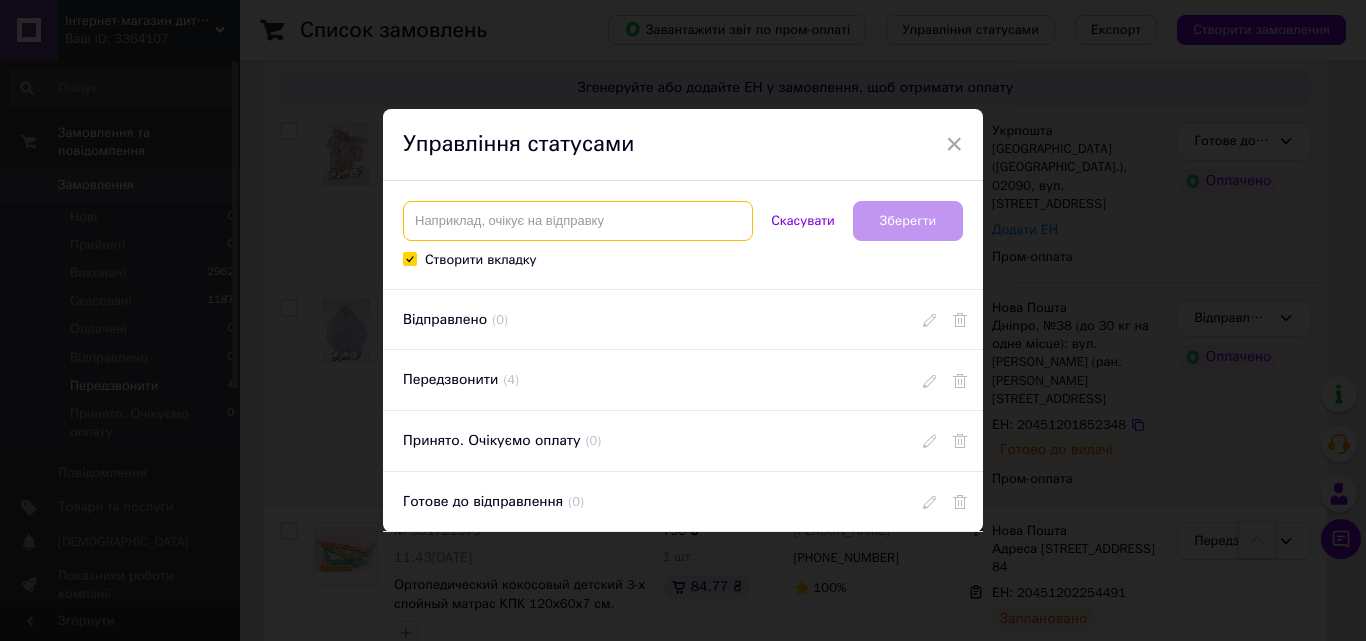 click at bounding box center [578, 221] 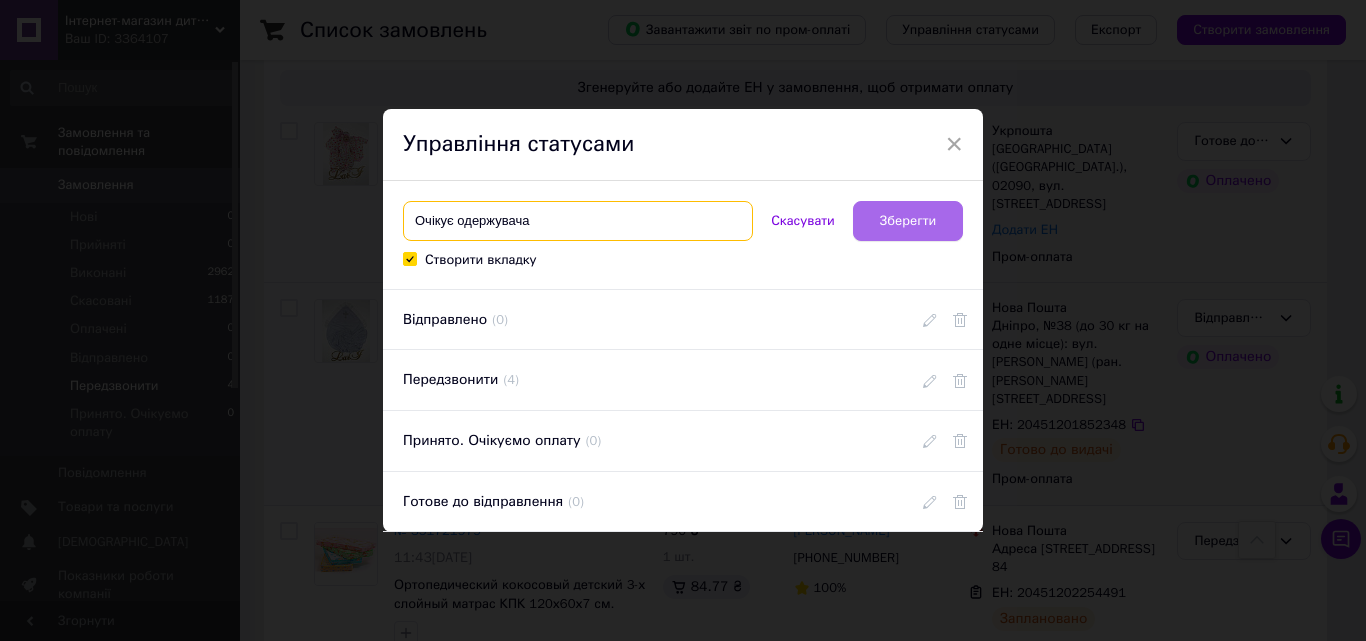 type on "Очікує одержувача" 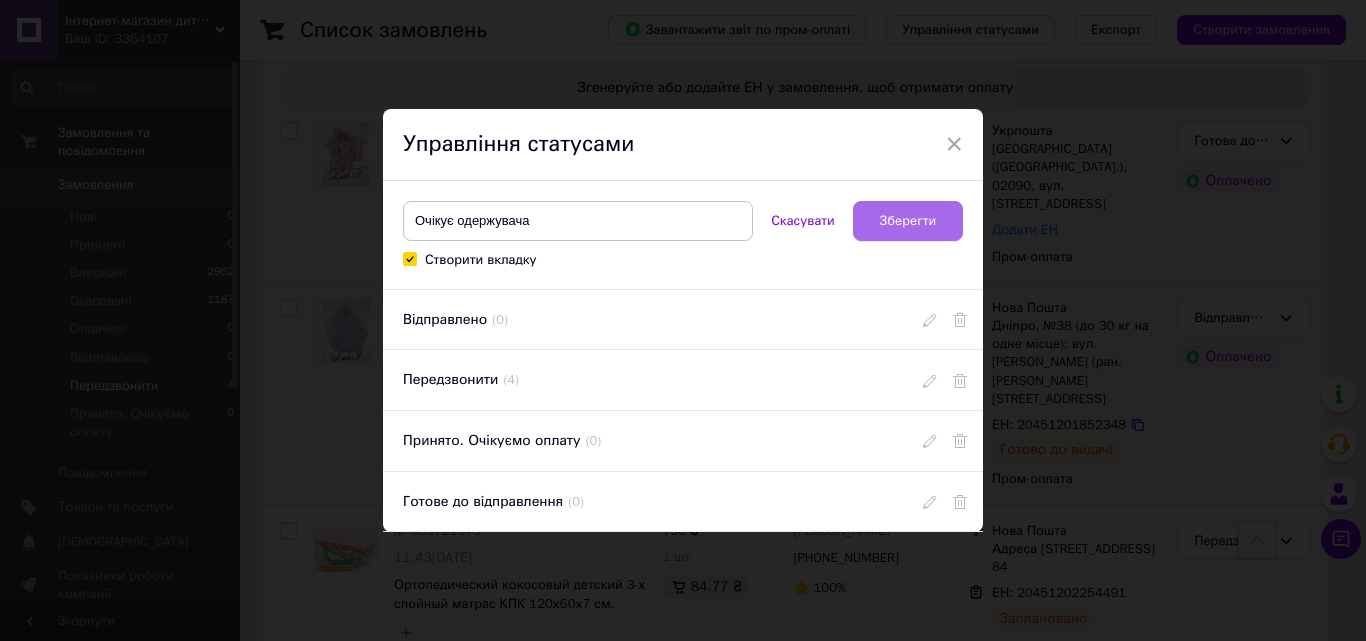 click on "Зберегти" at bounding box center [908, 221] 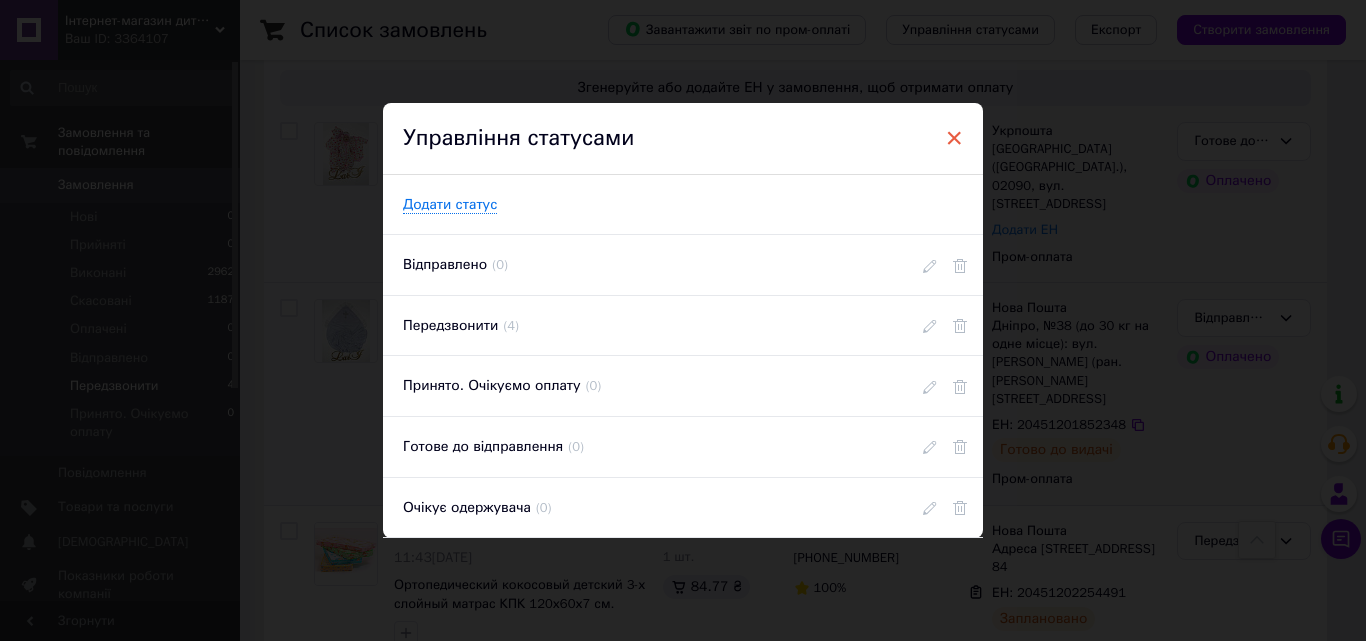 click on "×" at bounding box center [954, 138] 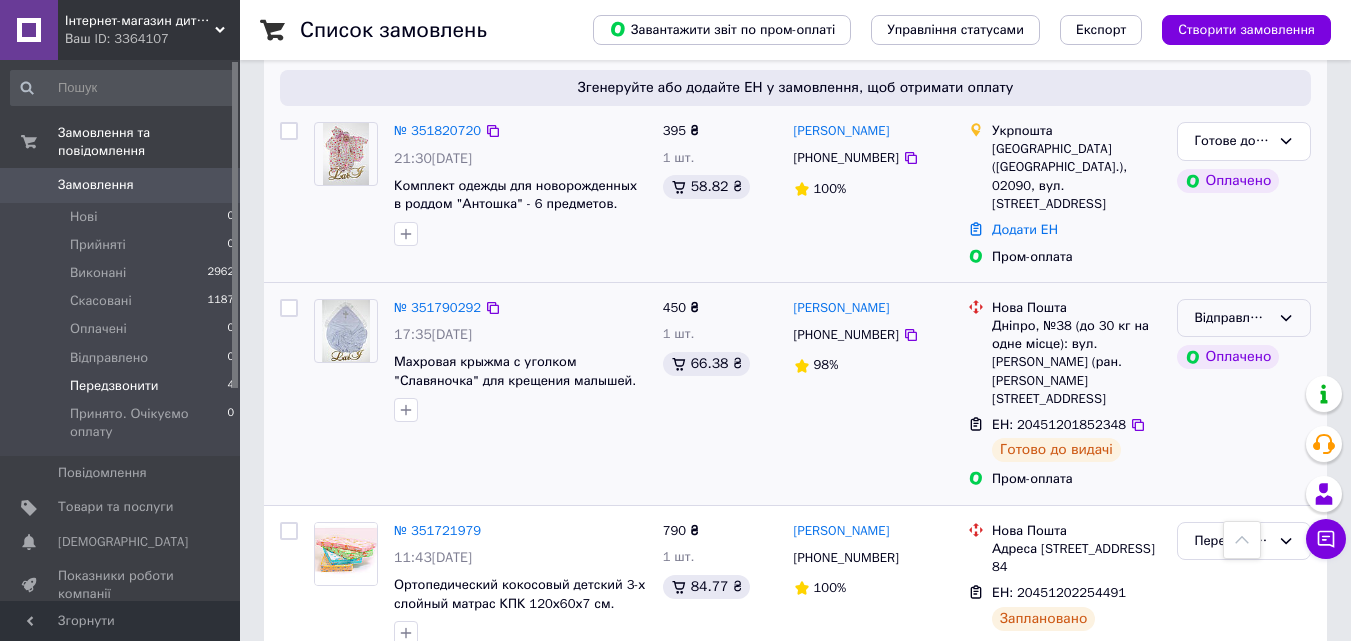 click 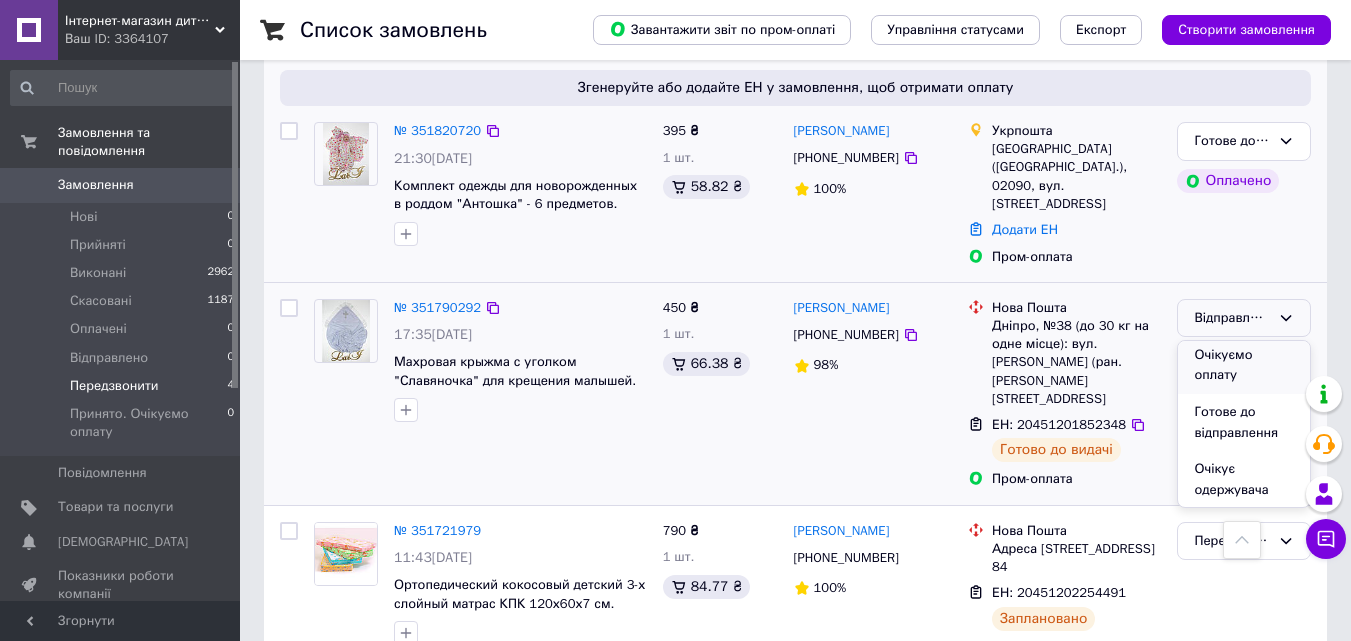 scroll, scrollTop: 209, scrollLeft: 0, axis: vertical 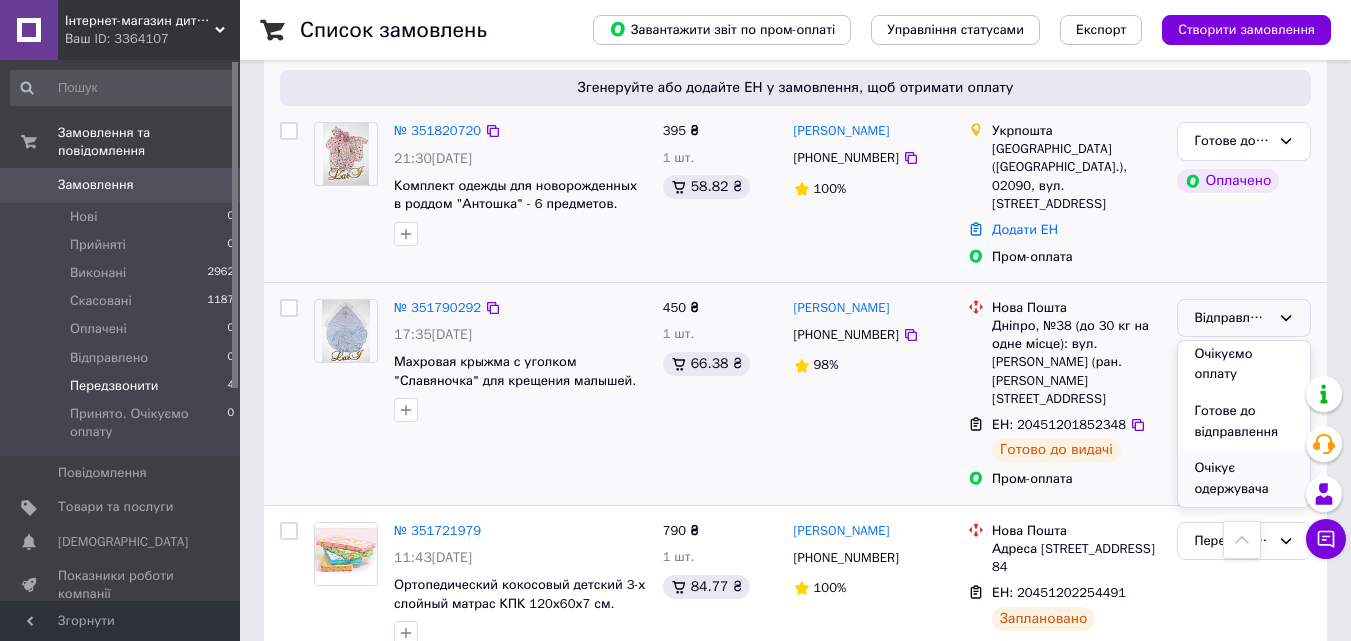 click on "Очікує одержувача" at bounding box center (1244, 478) 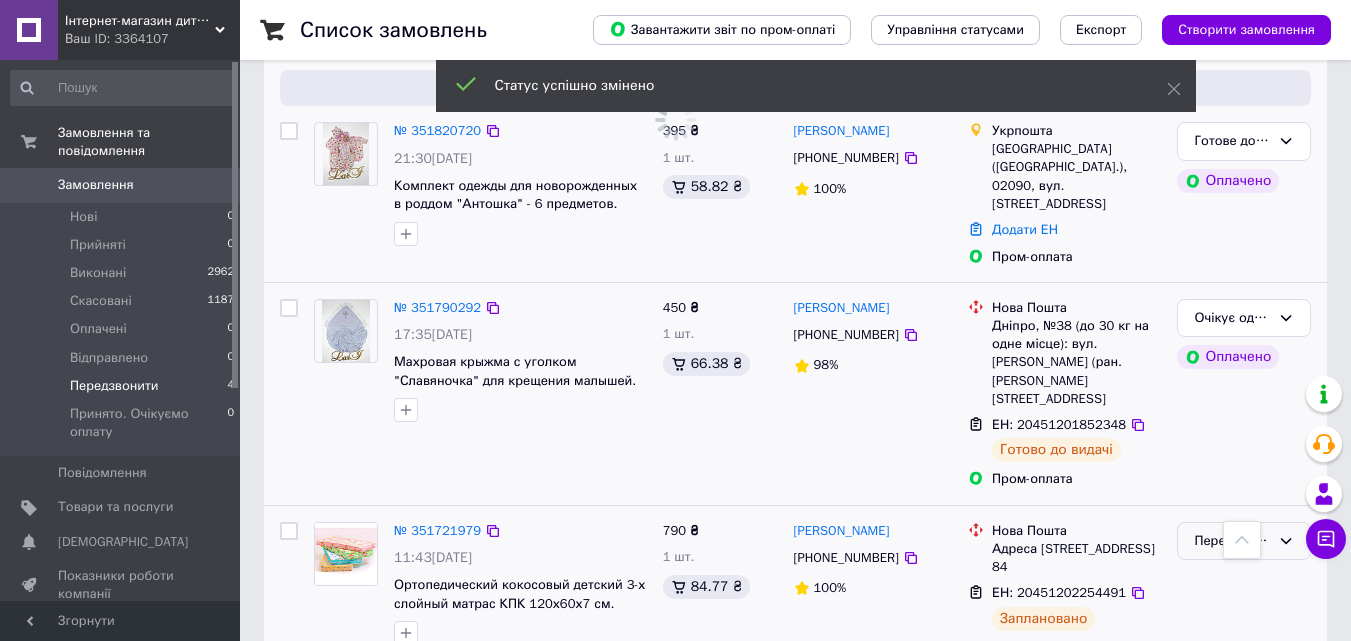 click on "Передзвонити" at bounding box center (1232, 541) 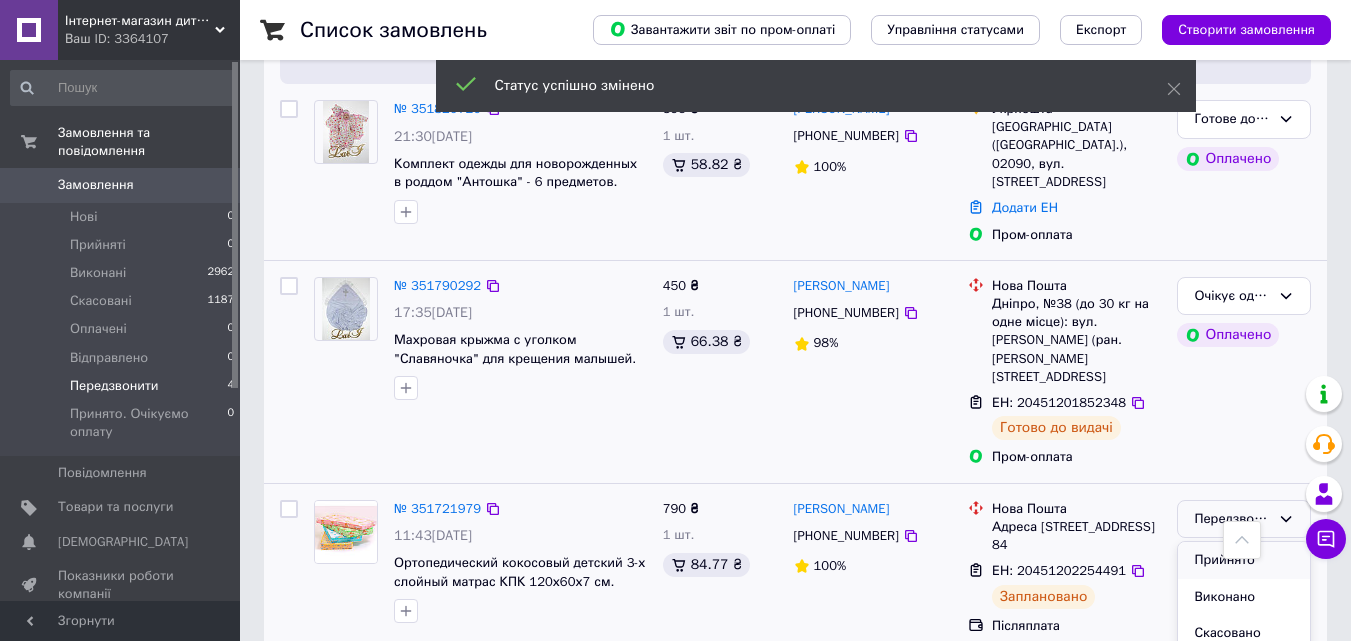 scroll, scrollTop: 666, scrollLeft: 0, axis: vertical 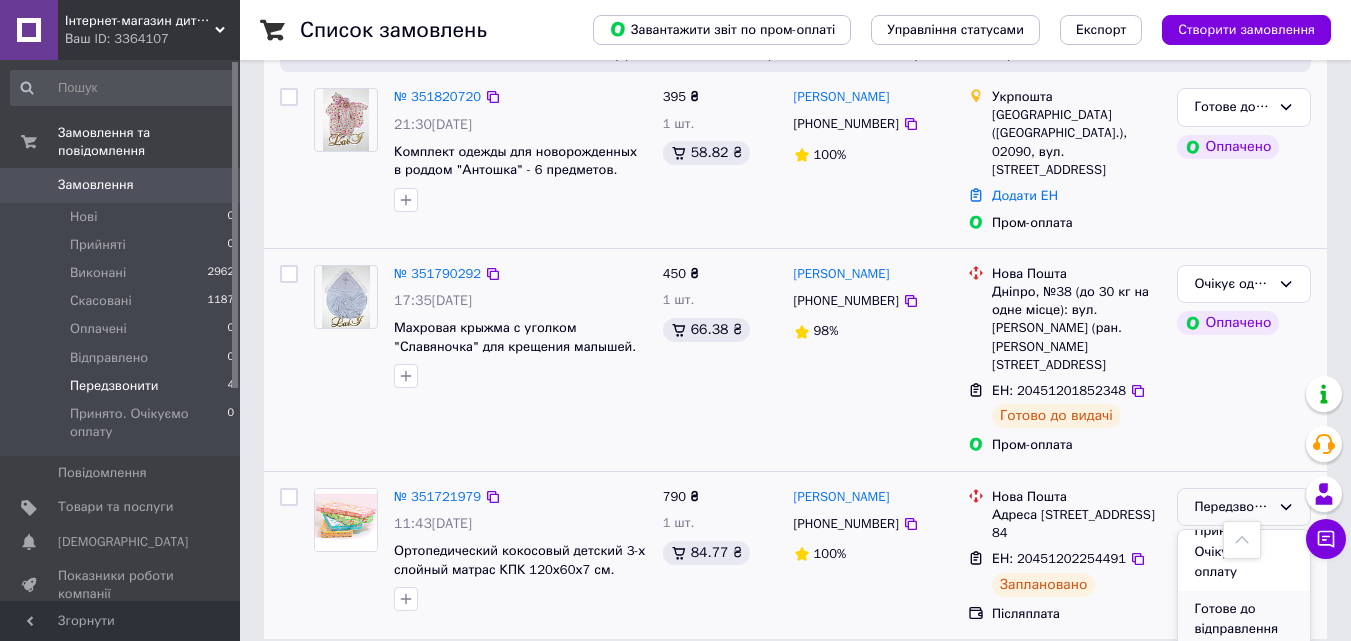 click on "Готове до відправлення" at bounding box center [1244, 619] 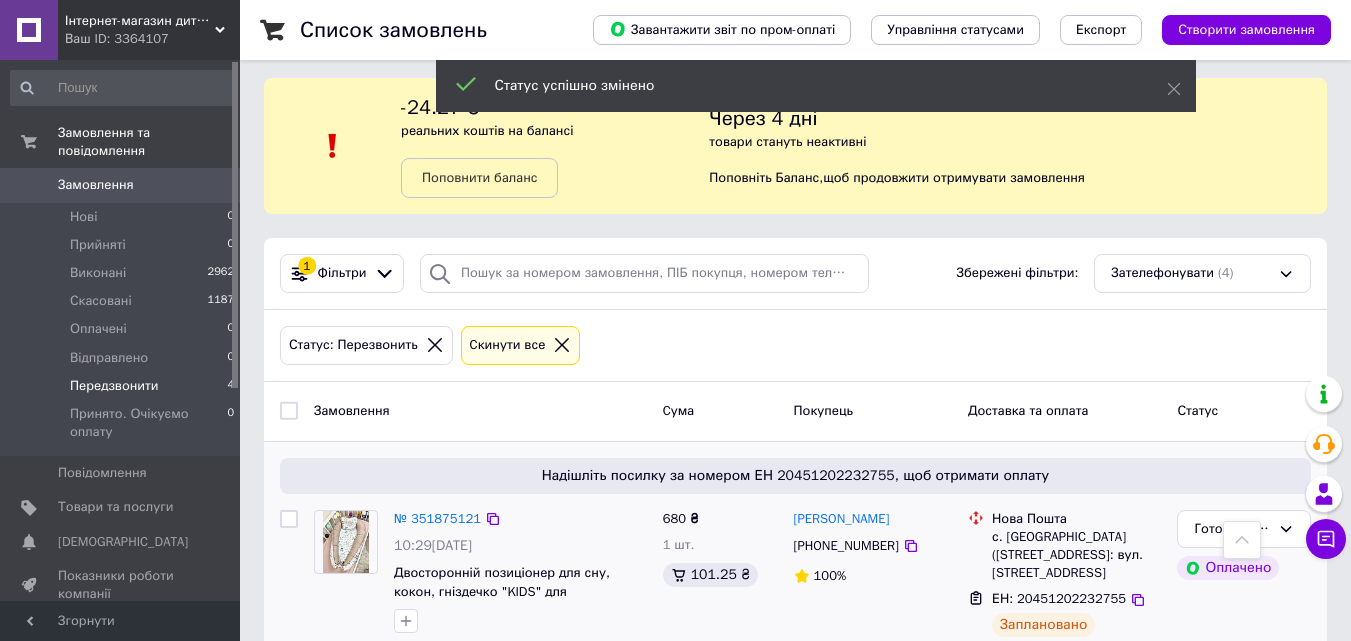 scroll, scrollTop: 0, scrollLeft: 0, axis: both 